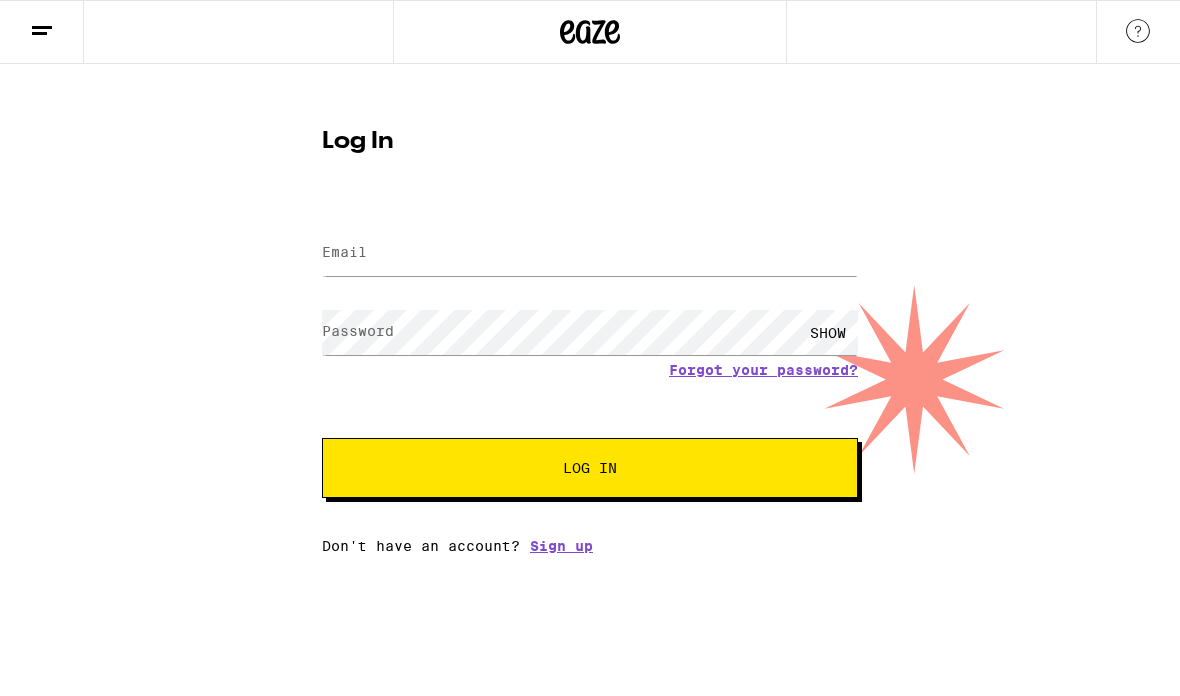 scroll, scrollTop: 0, scrollLeft: 0, axis: both 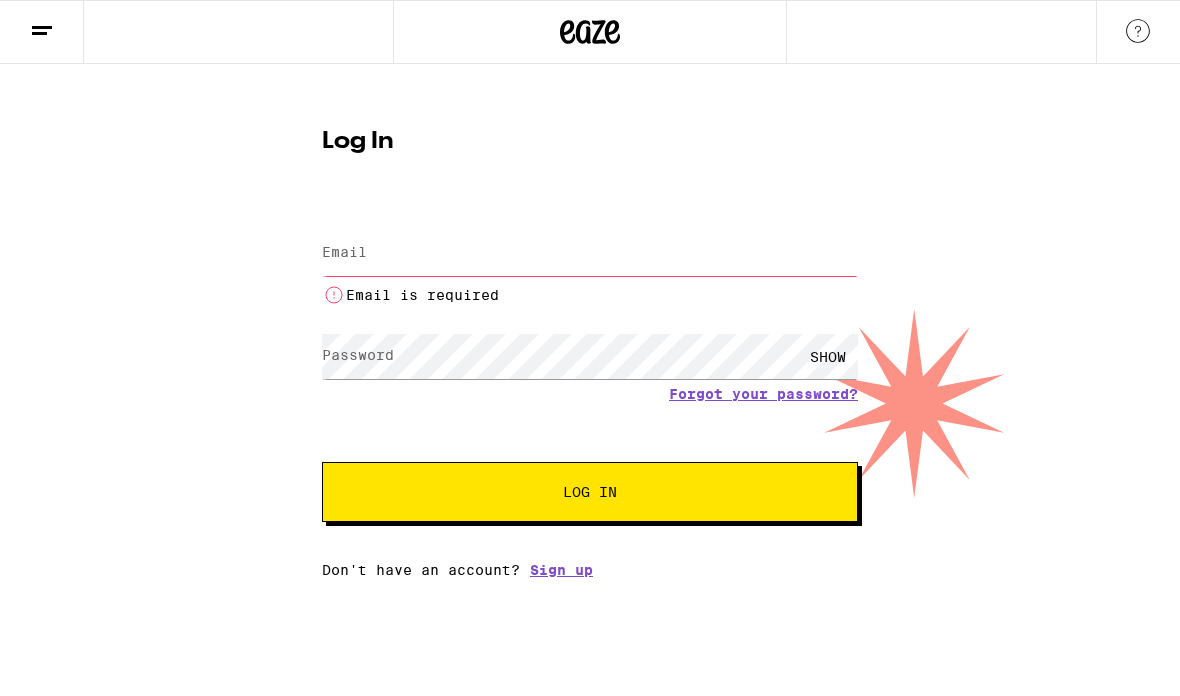 type on "kris.jyu@[EMAIL]" 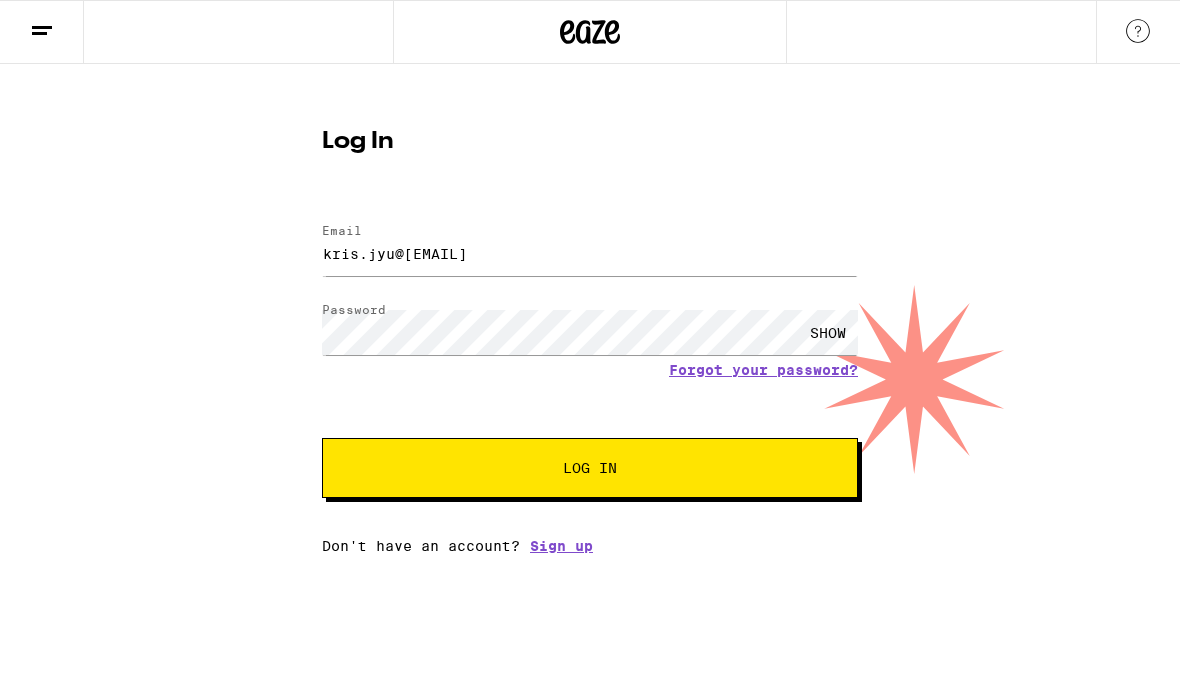 click on "Log In" at bounding box center [590, 468] 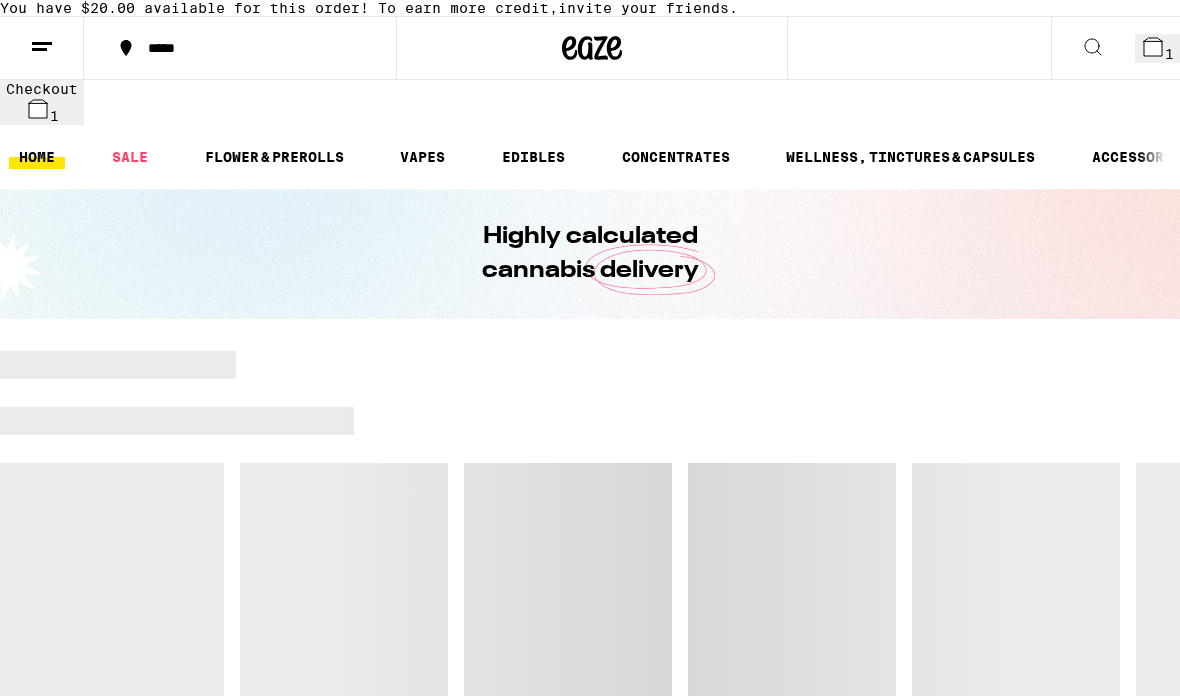 scroll, scrollTop: 0, scrollLeft: 0, axis: both 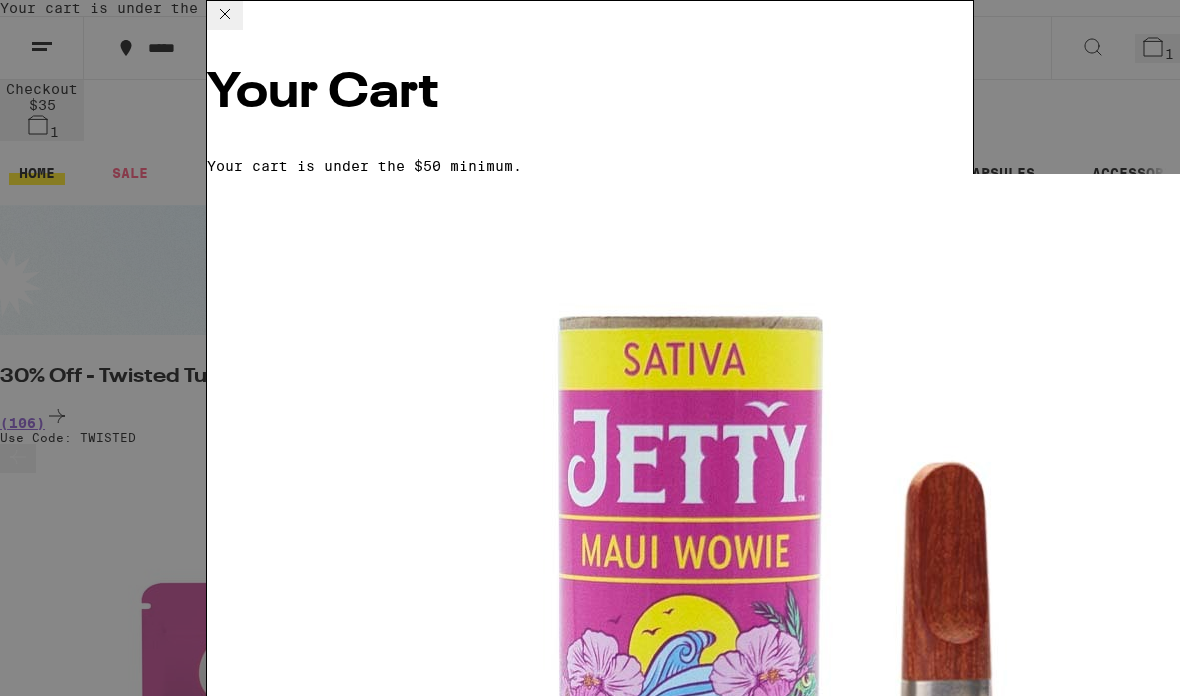click 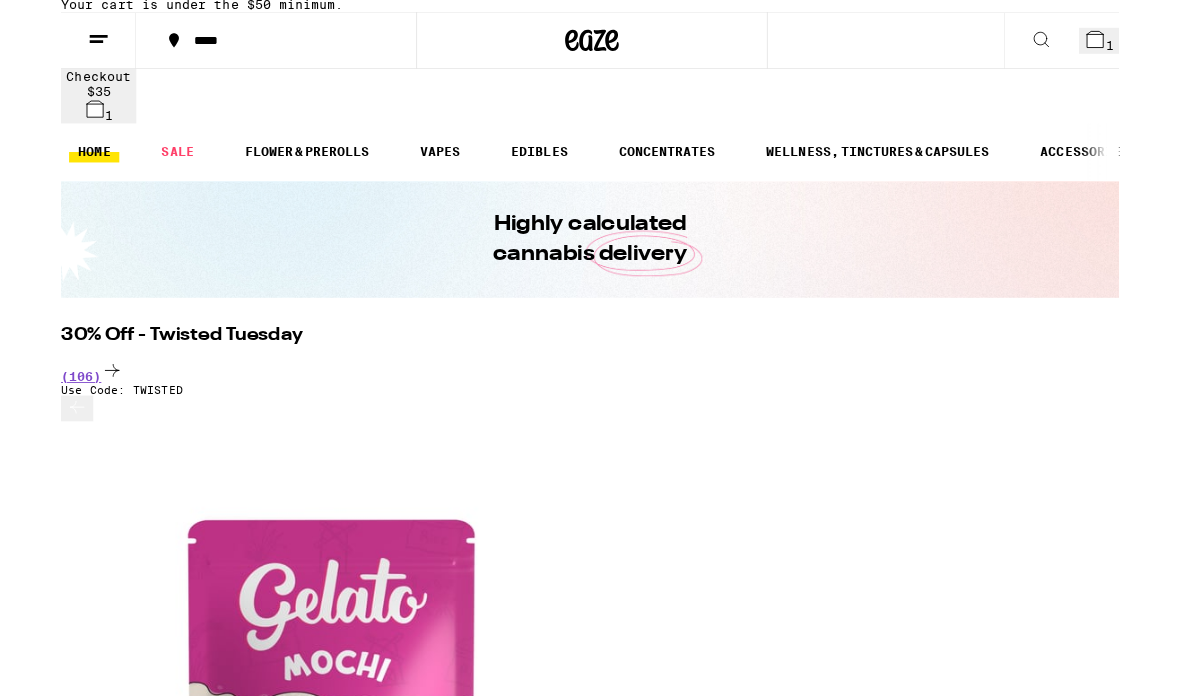 scroll, scrollTop: 85, scrollLeft: 0, axis: vertical 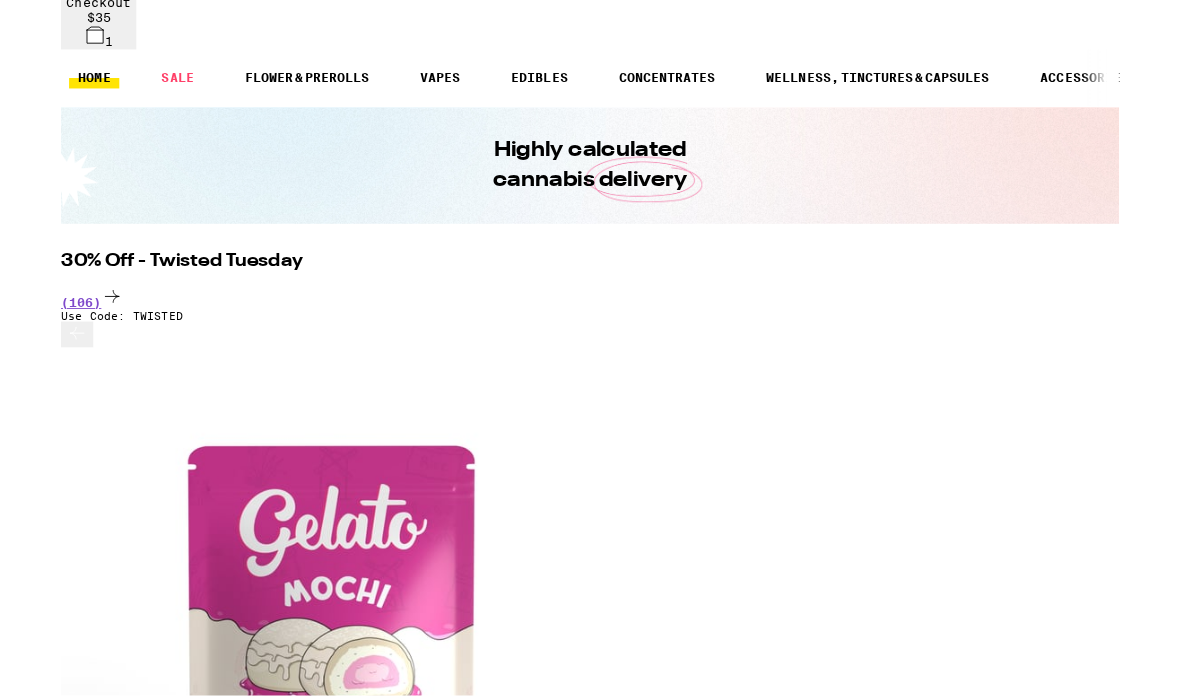 click on "(106)" at bounding box center [590, 332] 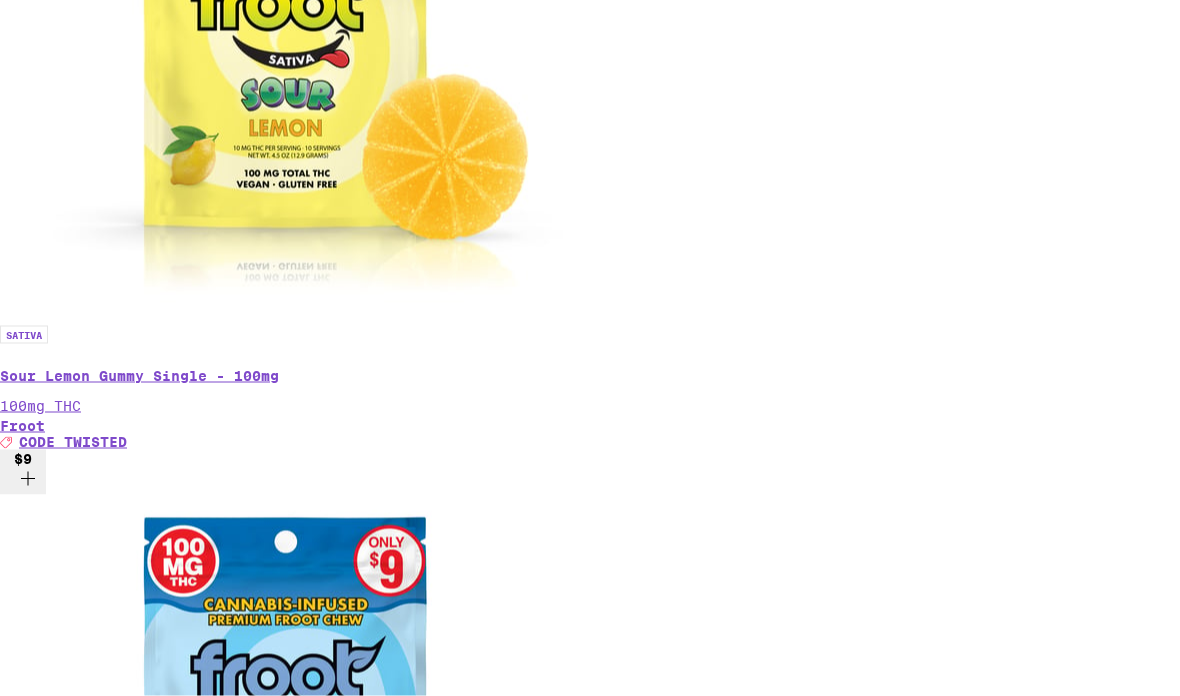 scroll, scrollTop: 11316, scrollLeft: 0, axis: vertical 